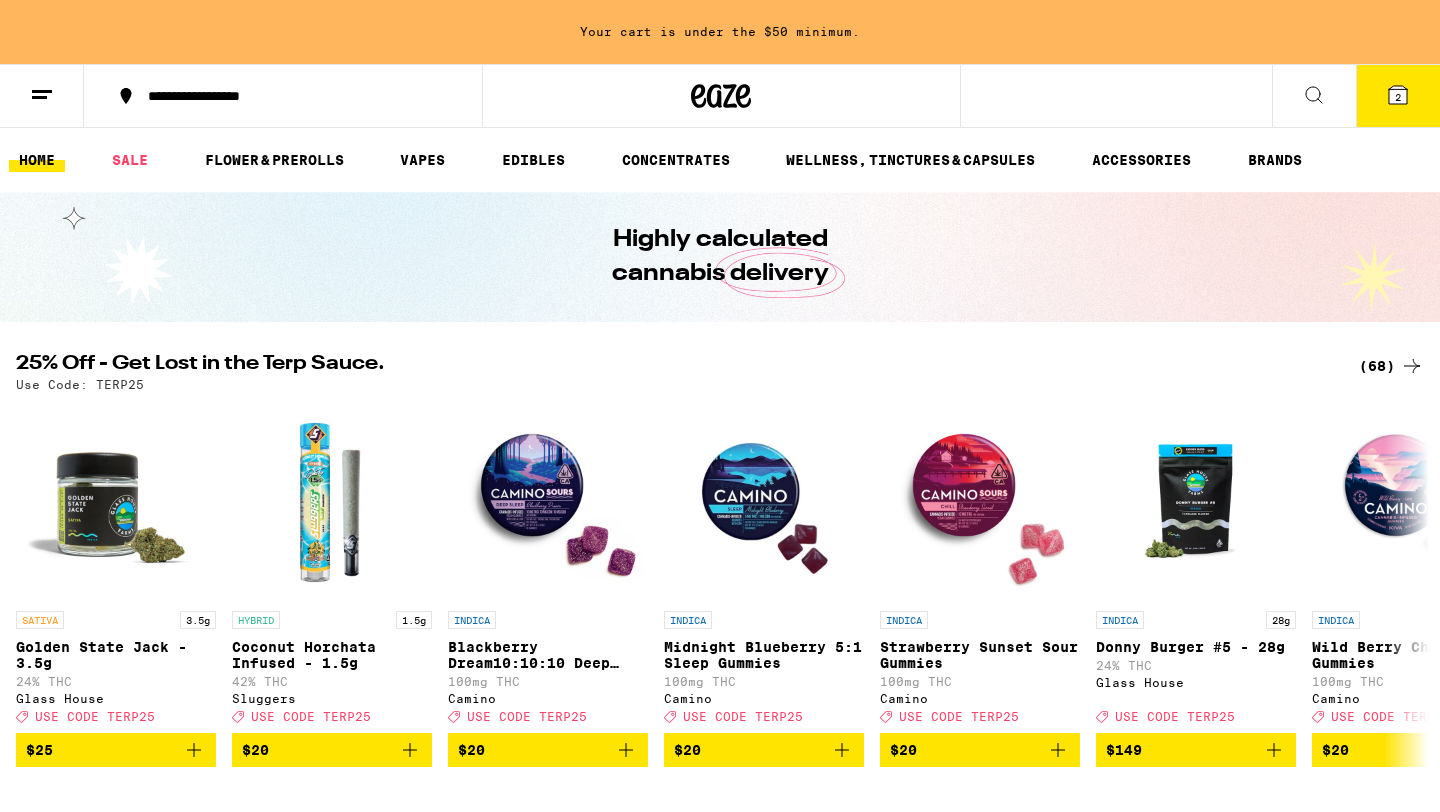 scroll, scrollTop: 0, scrollLeft: 0, axis: both 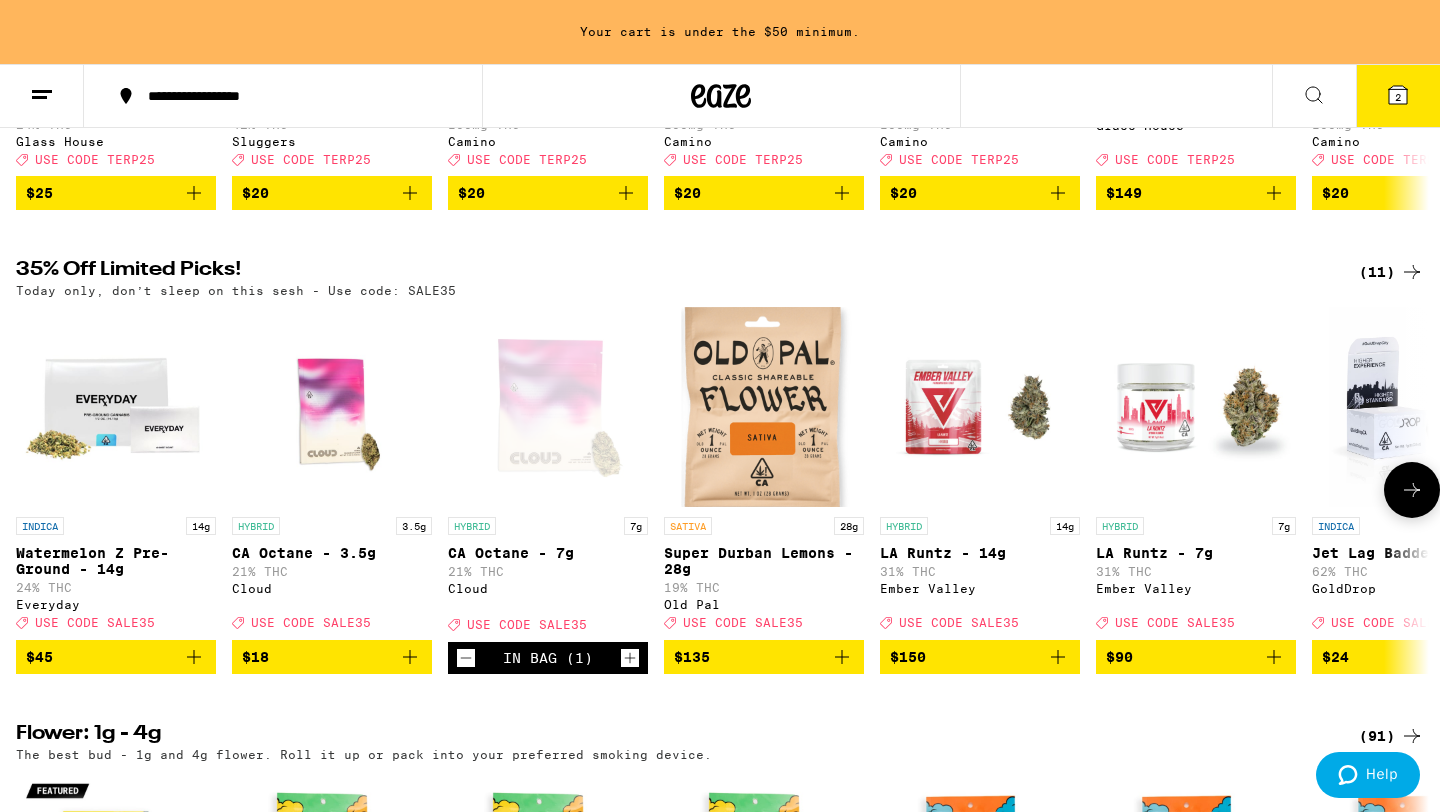 click on "In Bag (1)" at bounding box center (548, 658) 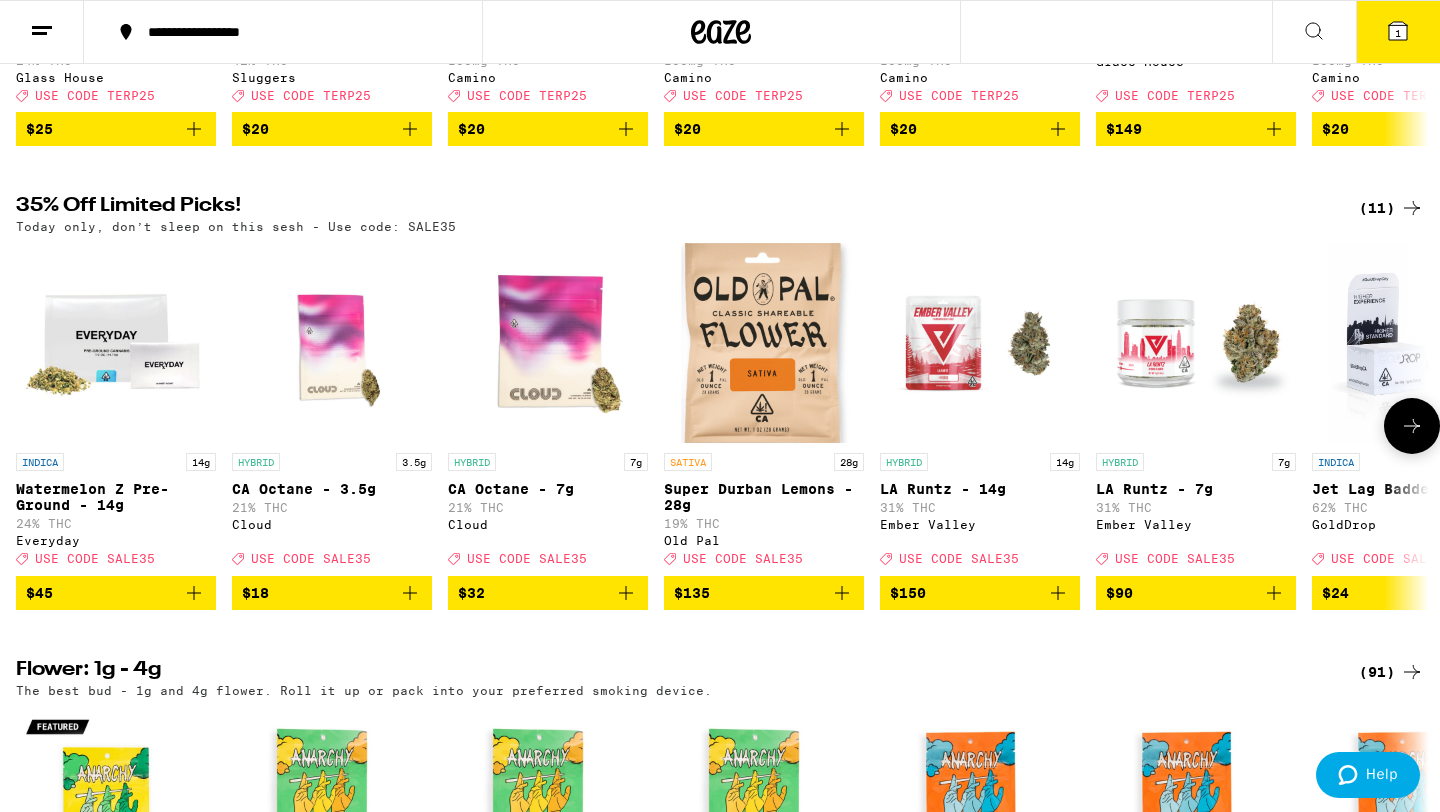 scroll, scrollTop: 493, scrollLeft: 0, axis: vertical 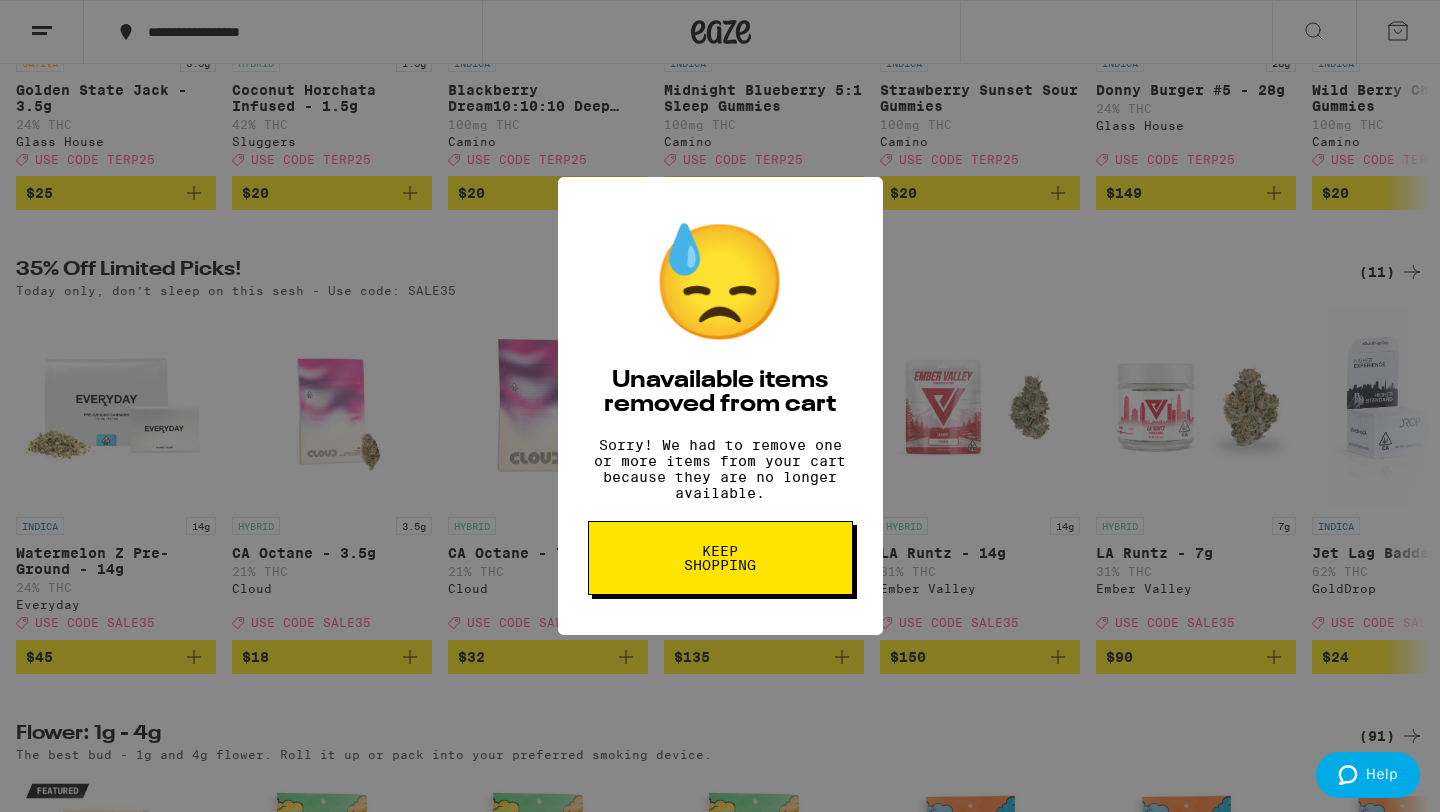 click on "Keep Shopping" at bounding box center [720, 558] 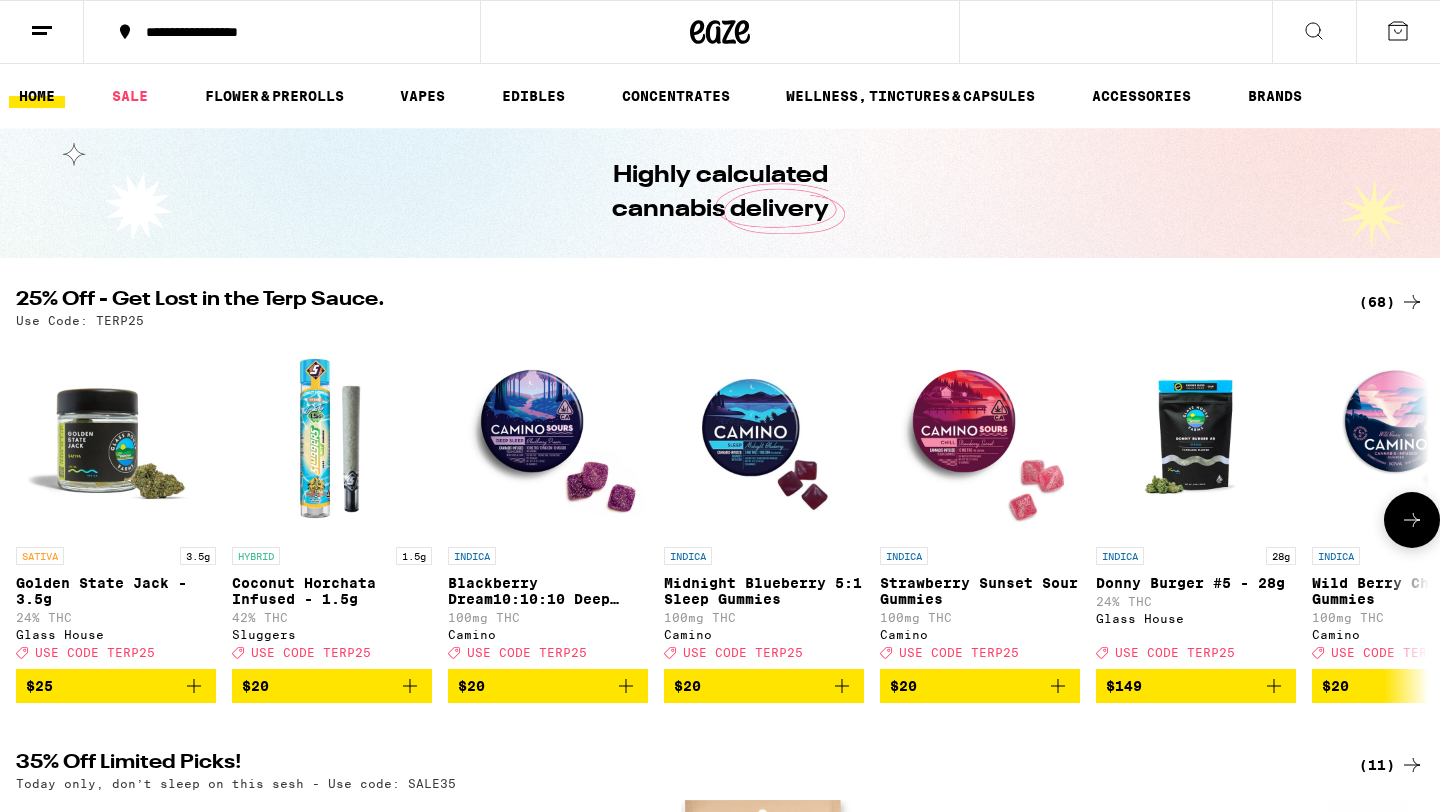 scroll, scrollTop: 0, scrollLeft: 0, axis: both 